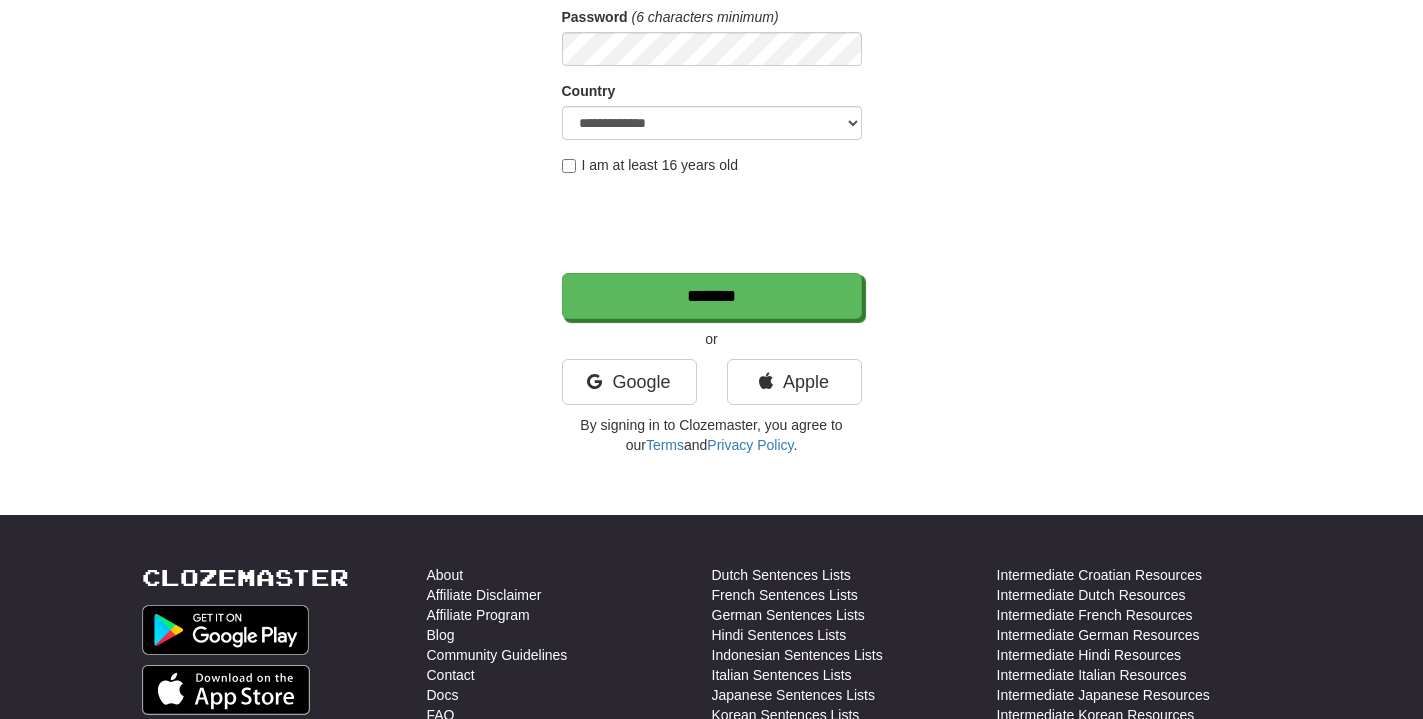 scroll, scrollTop: 306, scrollLeft: 0, axis: vertical 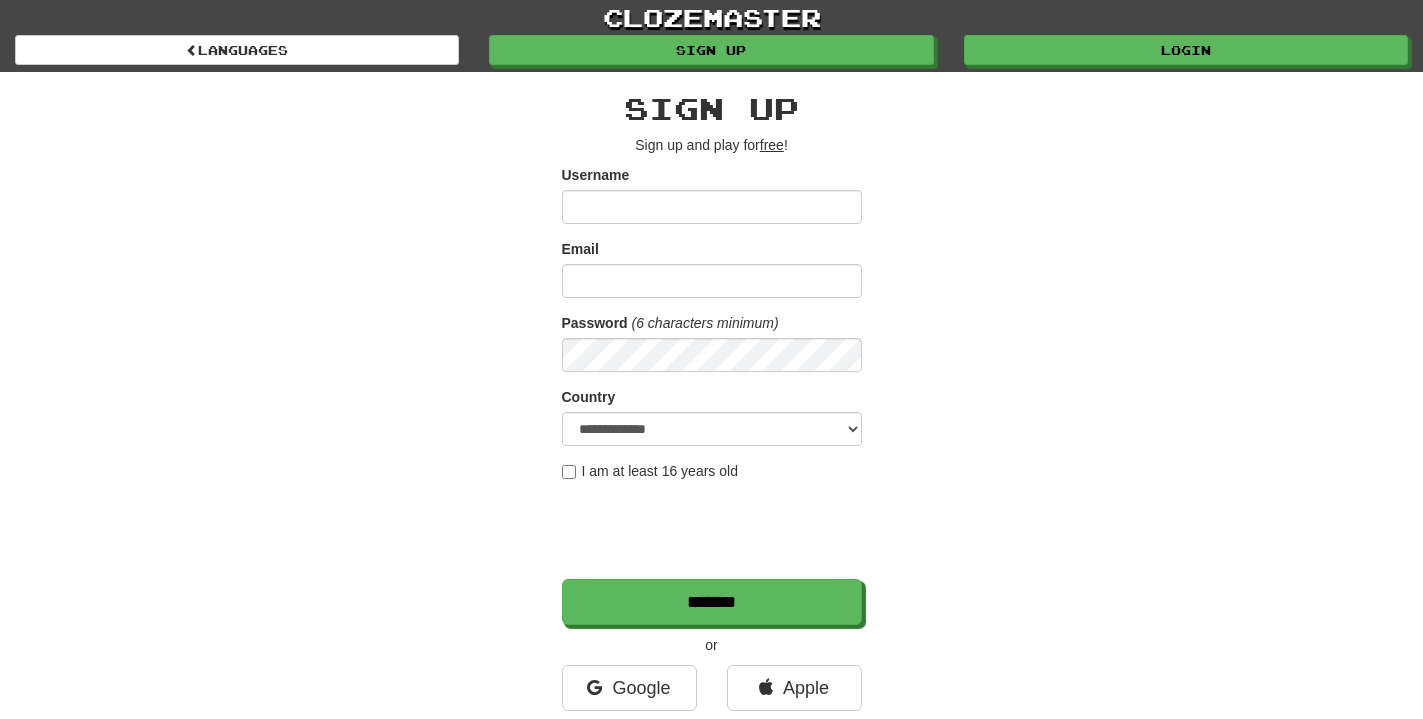 click on "**********" at bounding box center (712, 421) 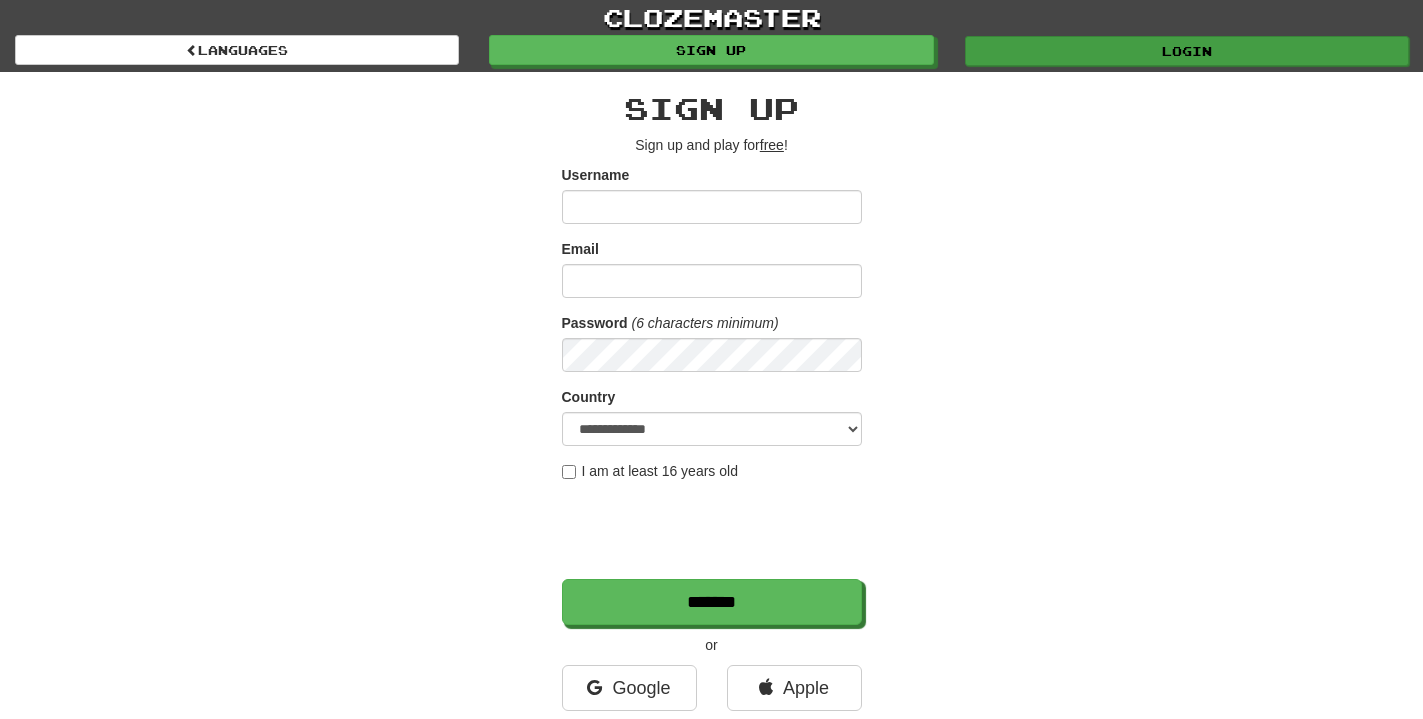click on "clozemaster
Languages
Sign up
Login
Languages" at bounding box center (711, 36) 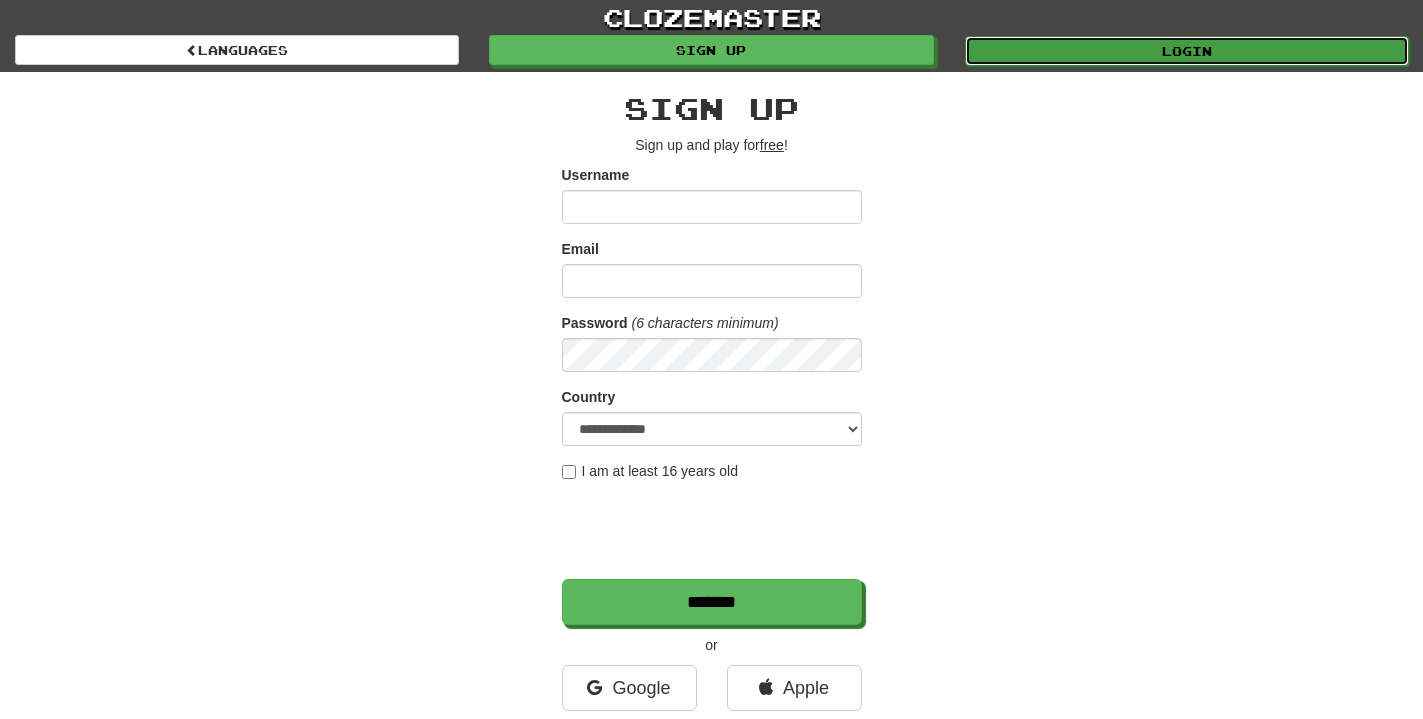 click on "Login" at bounding box center (1187, 51) 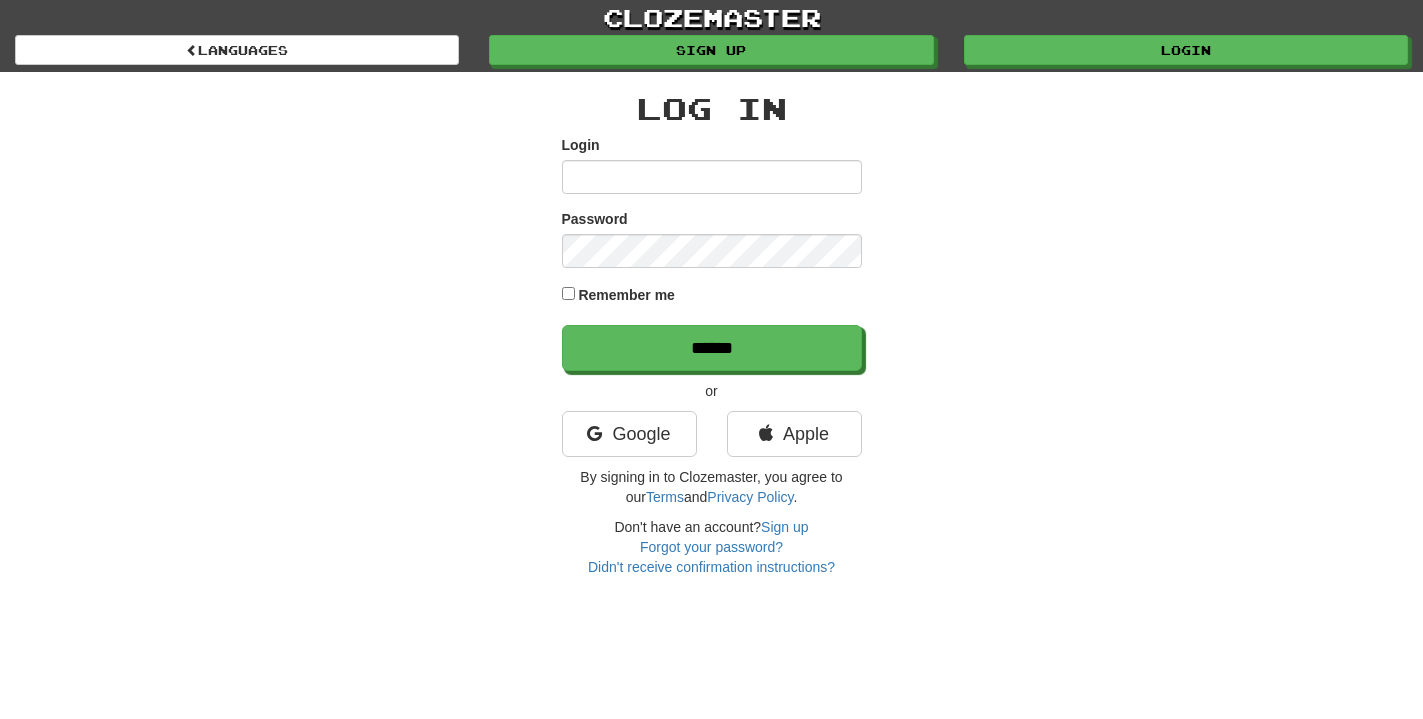 scroll, scrollTop: 0, scrollLeft: 0, axis: both 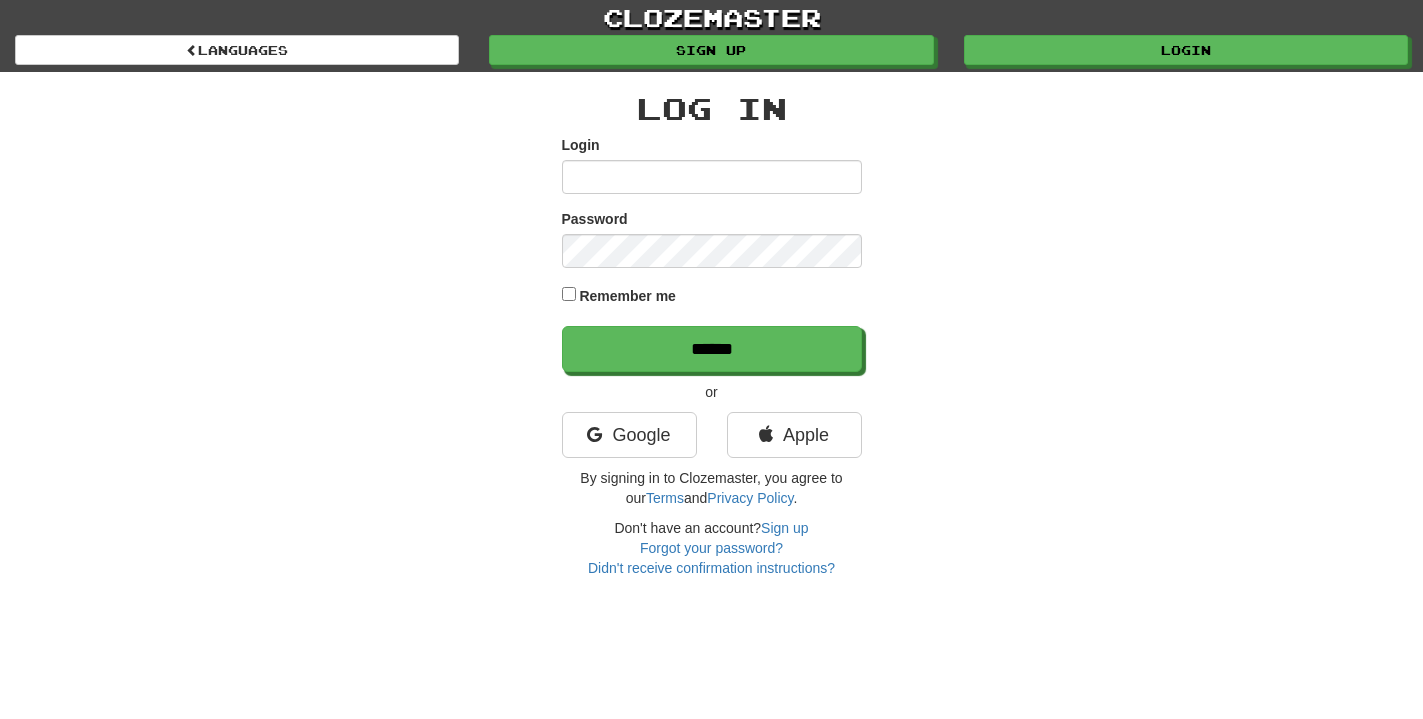 click on "Login" at bounding box center (712, 164) 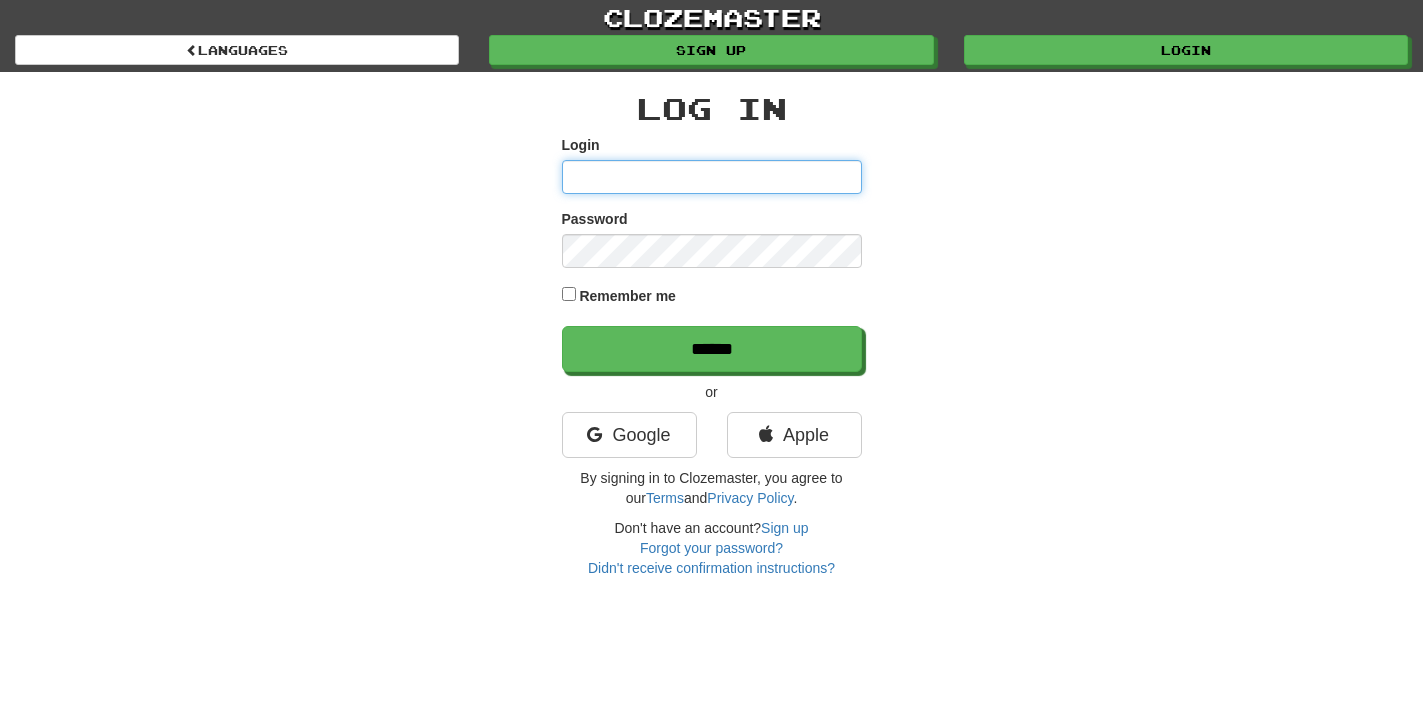 click on "Login" at bounding box center (712, 177) 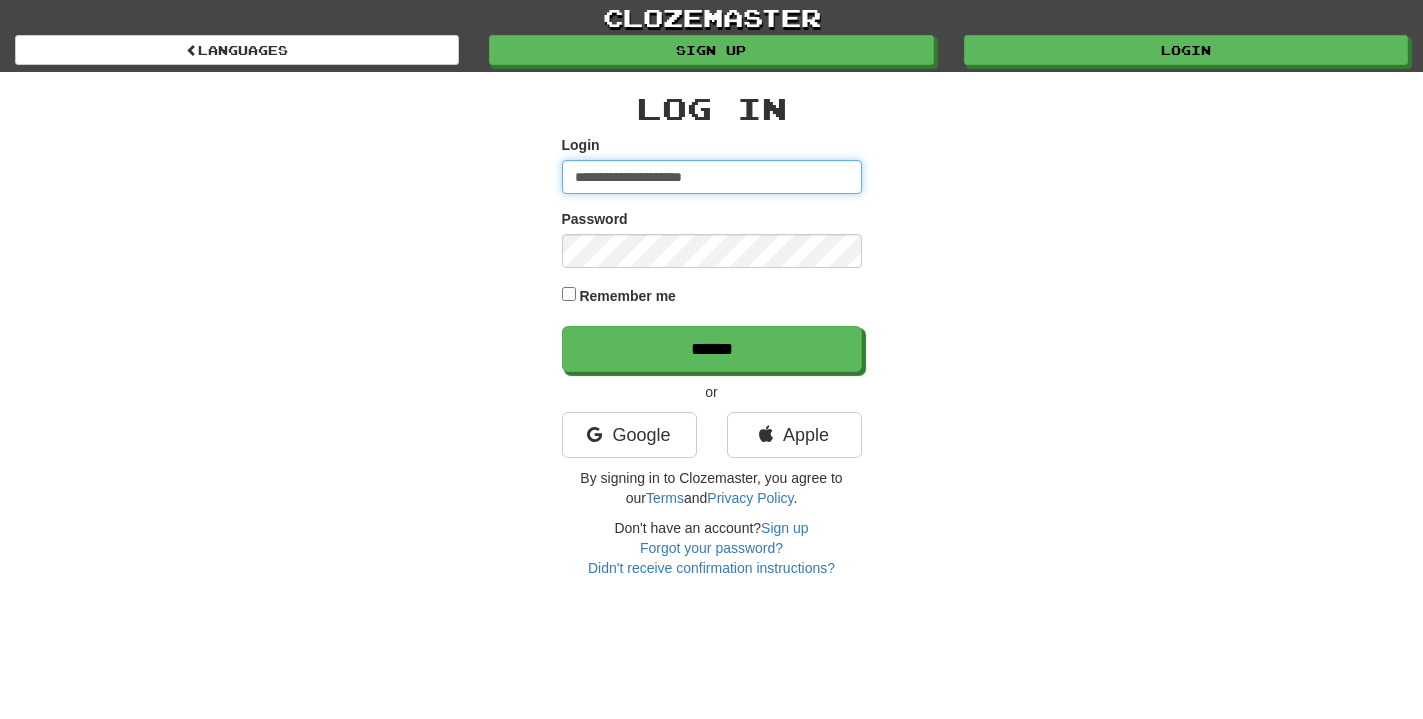 type on "**********" 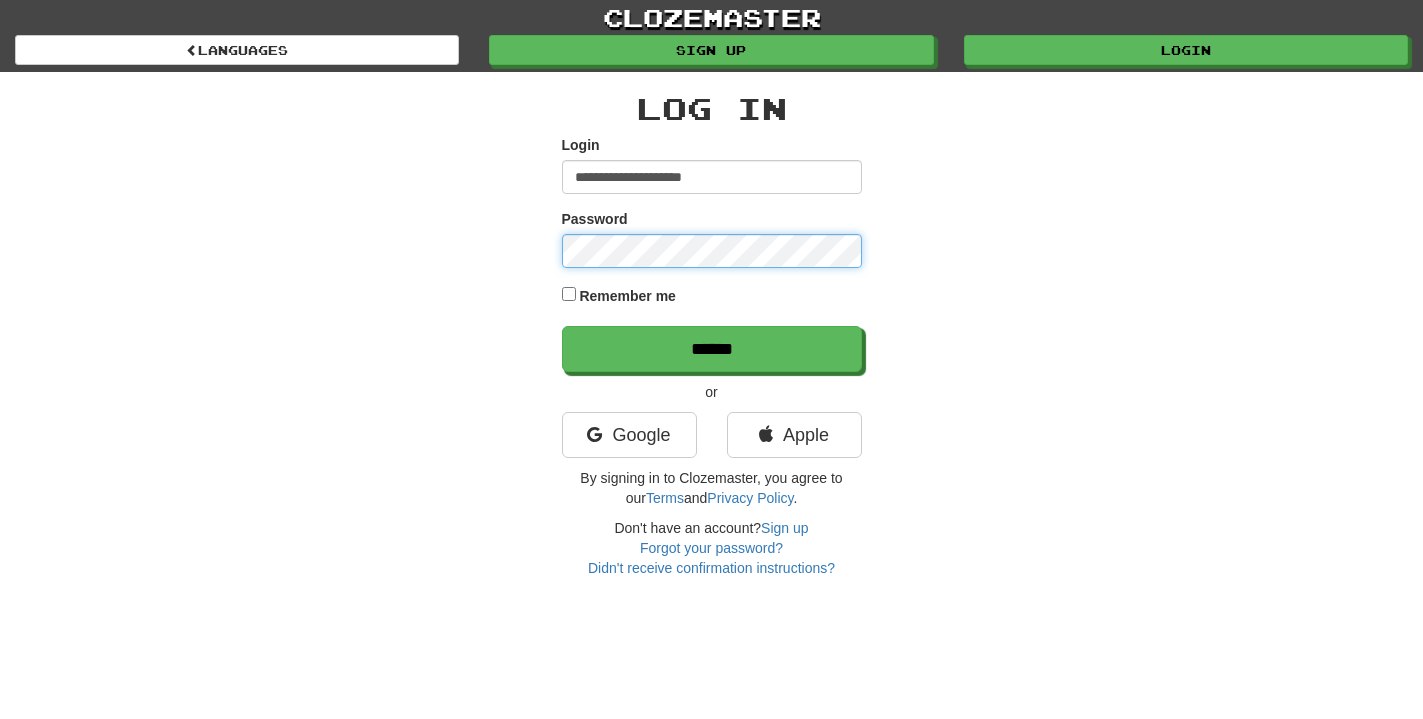 click on "******" at bounding box center [712, 349] 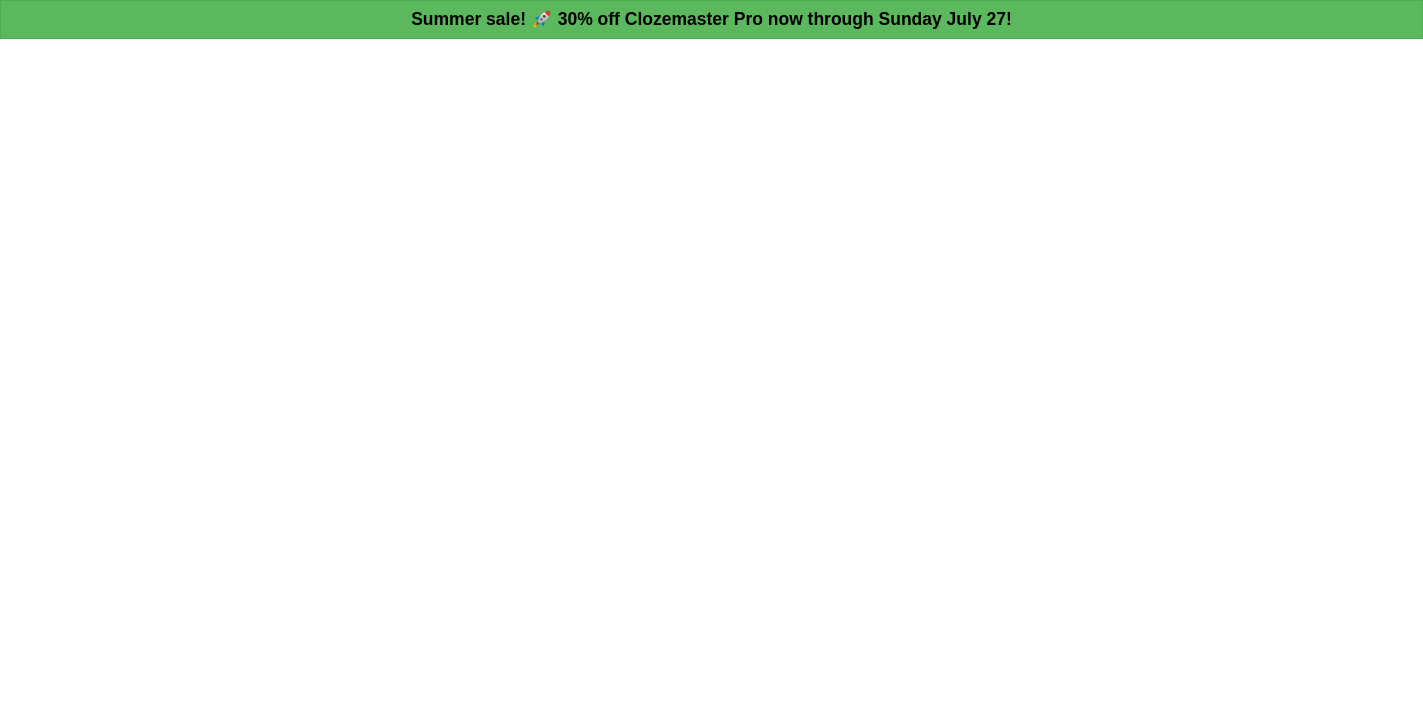 scroll, scrollTop: 0, scrollLeft: 0, axis: both 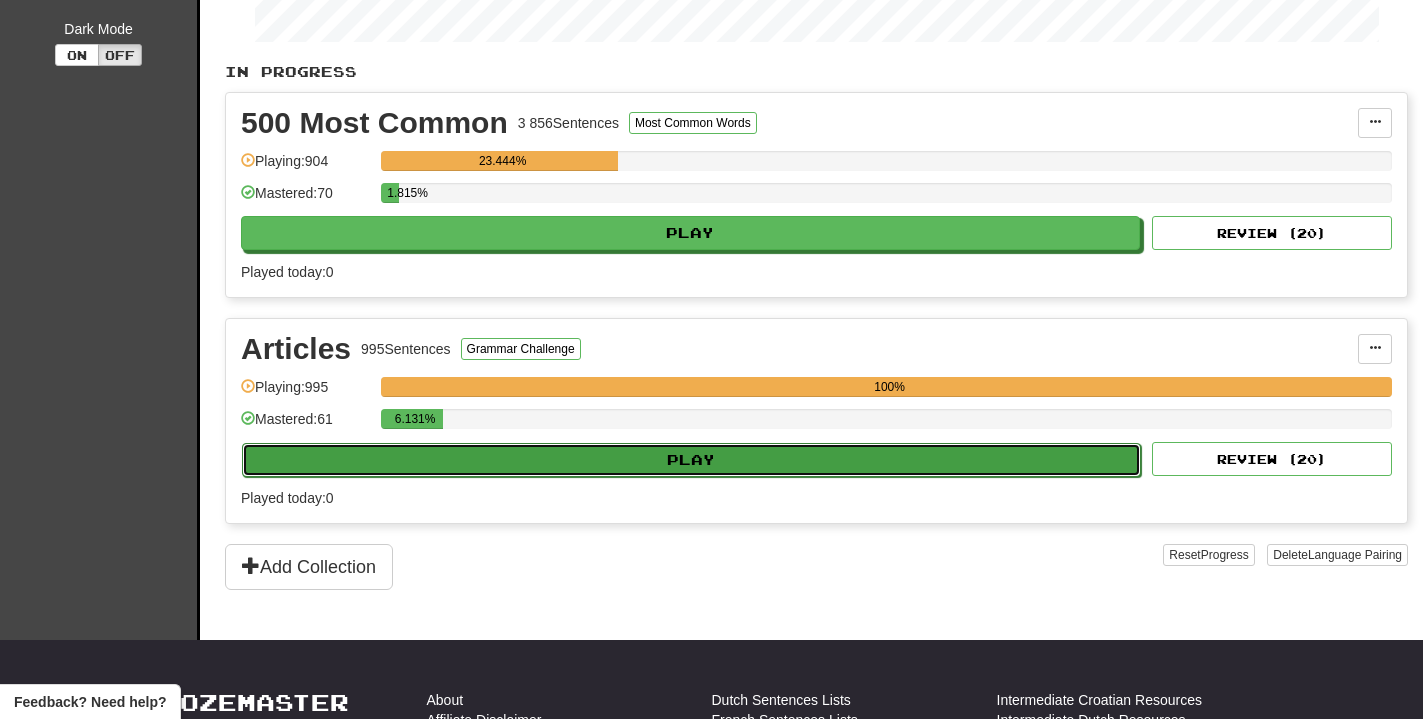 click on "Play" at bounding box center (691, 460) 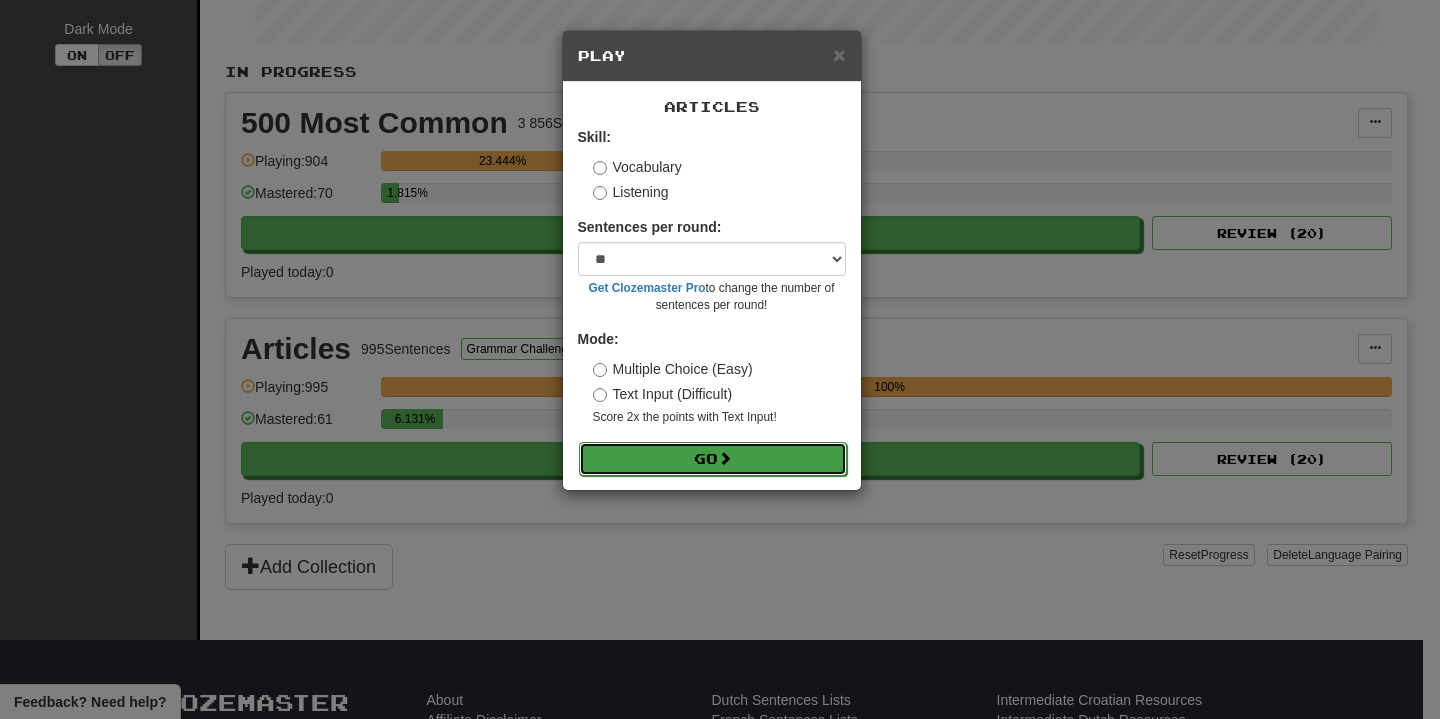 click on "Go" at bounding box center (713, 459) 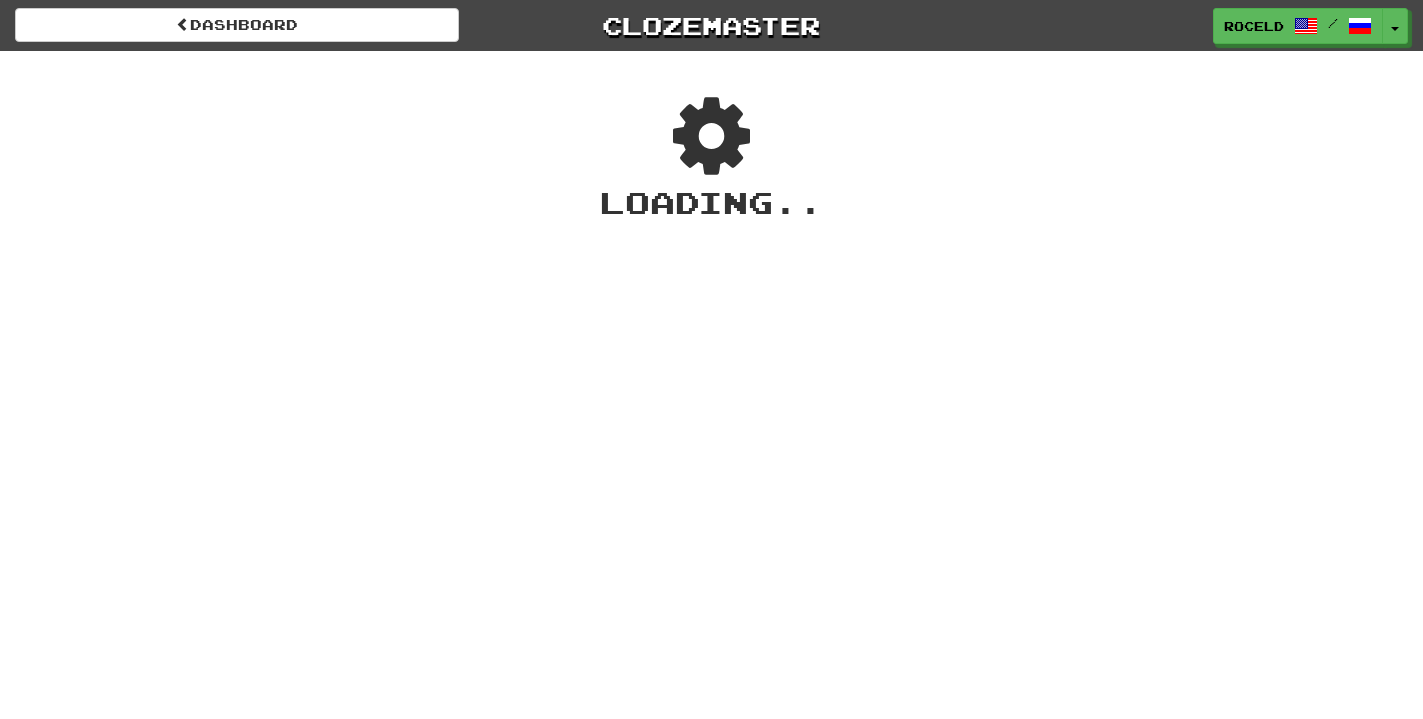 scroll, scrollTop: 0, scrollLeft: 0, axis: both 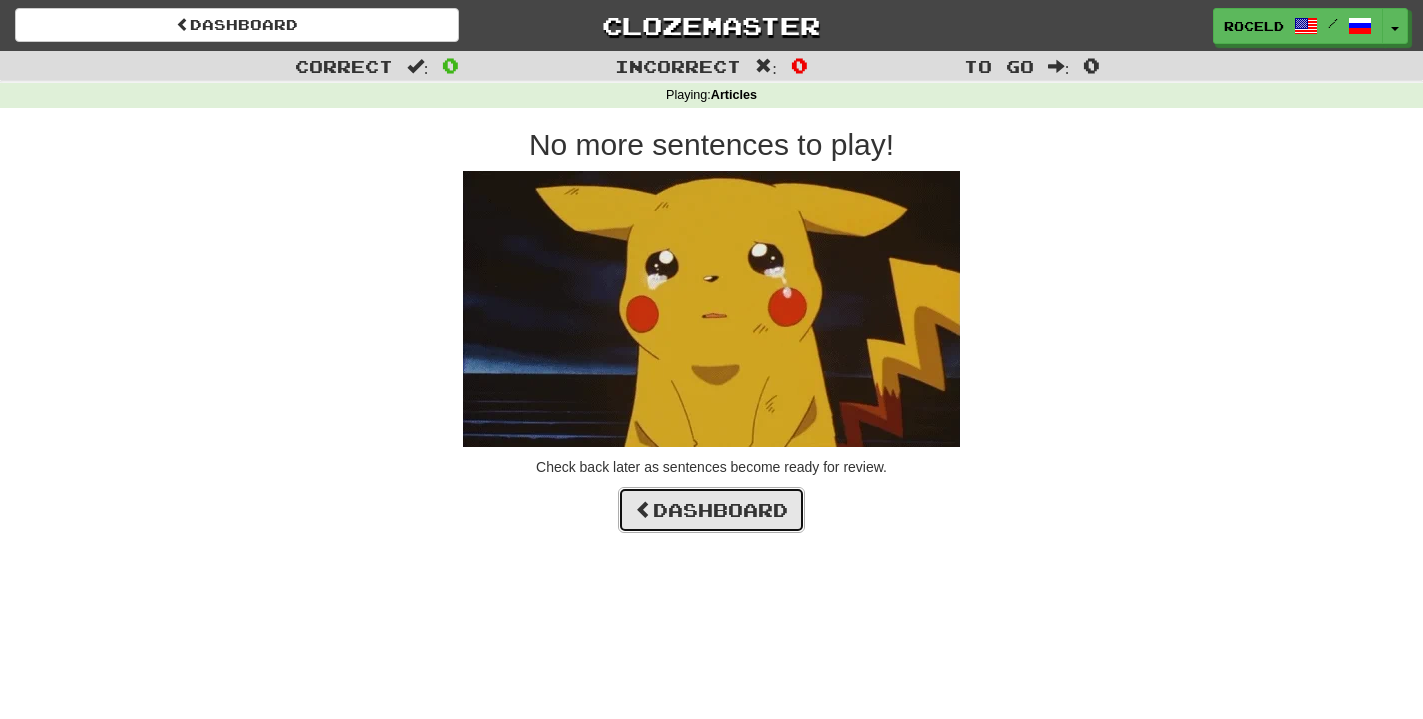 click on "Dashboard" at bounding box center [711, 510] 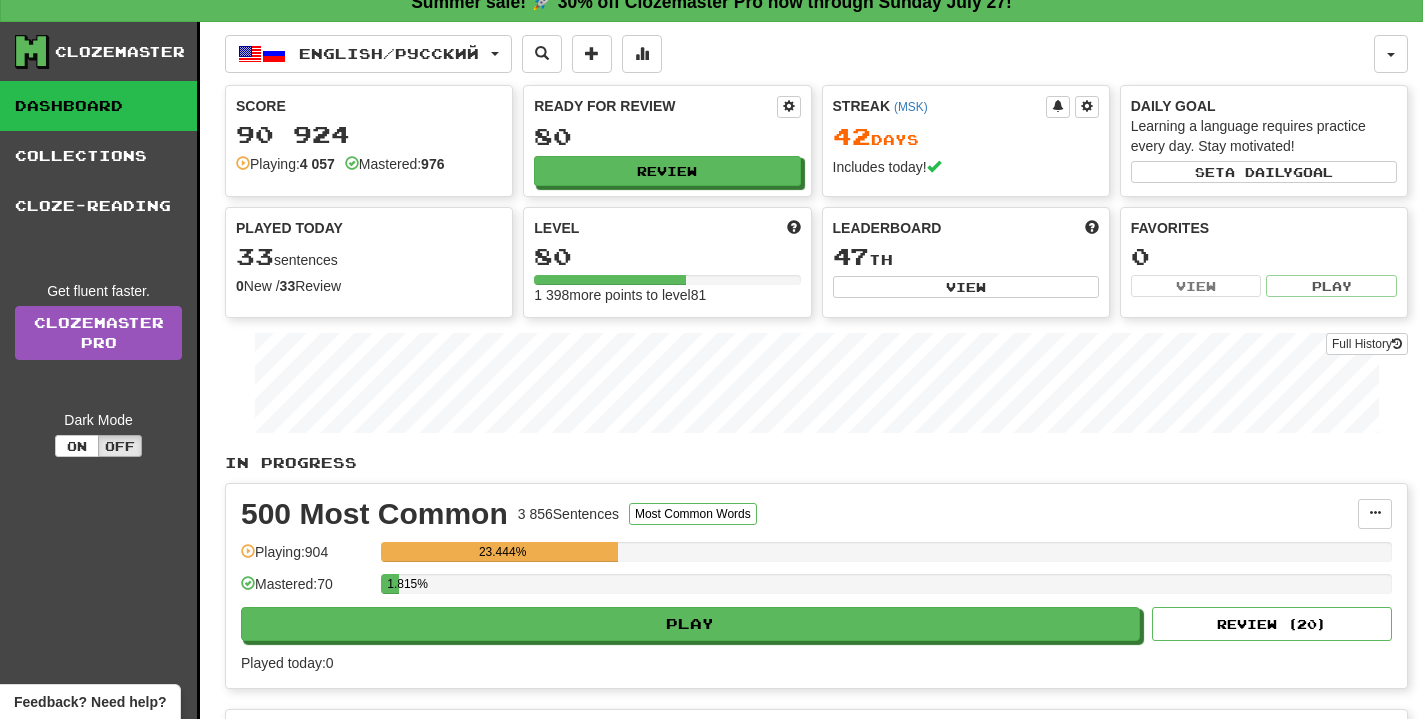 scroll, scrollTop: 0, scrollLeft: 0, axis: both 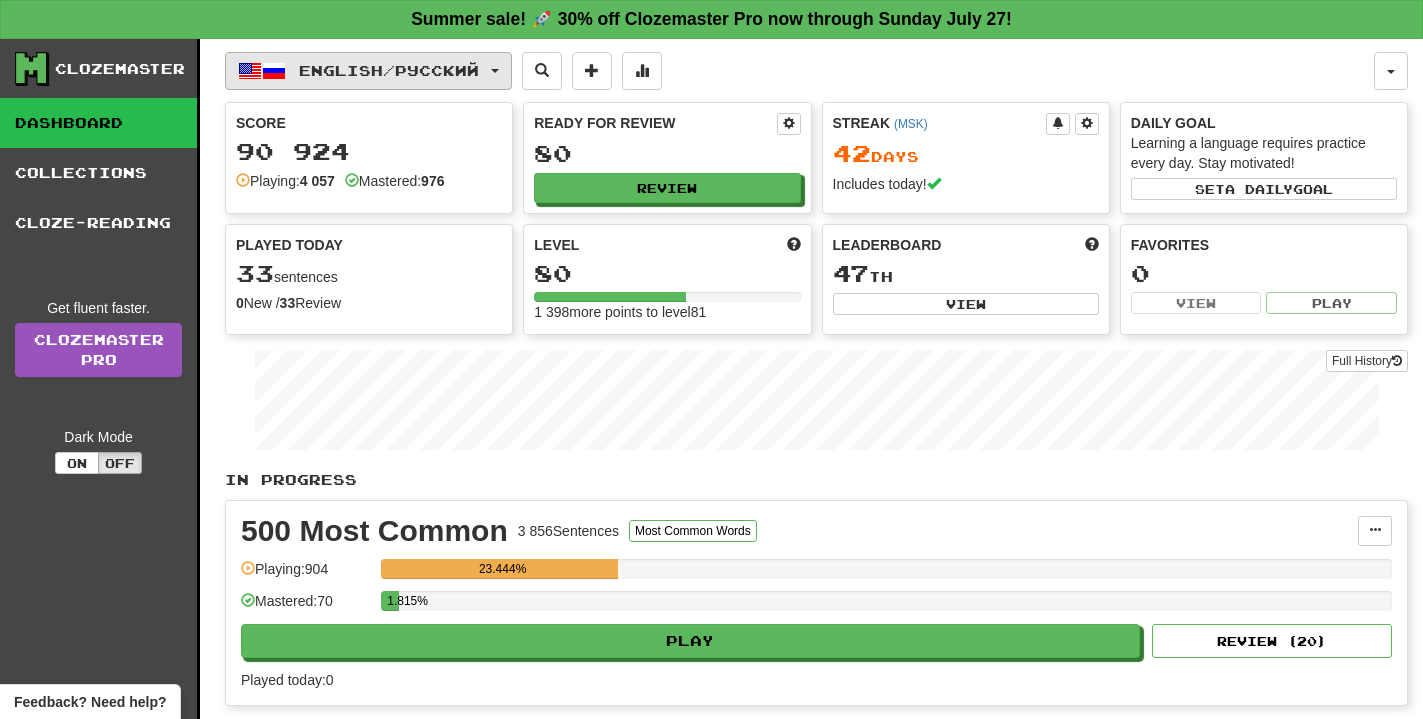 click on "English  /  Русский" at bounding box center [368, 71] 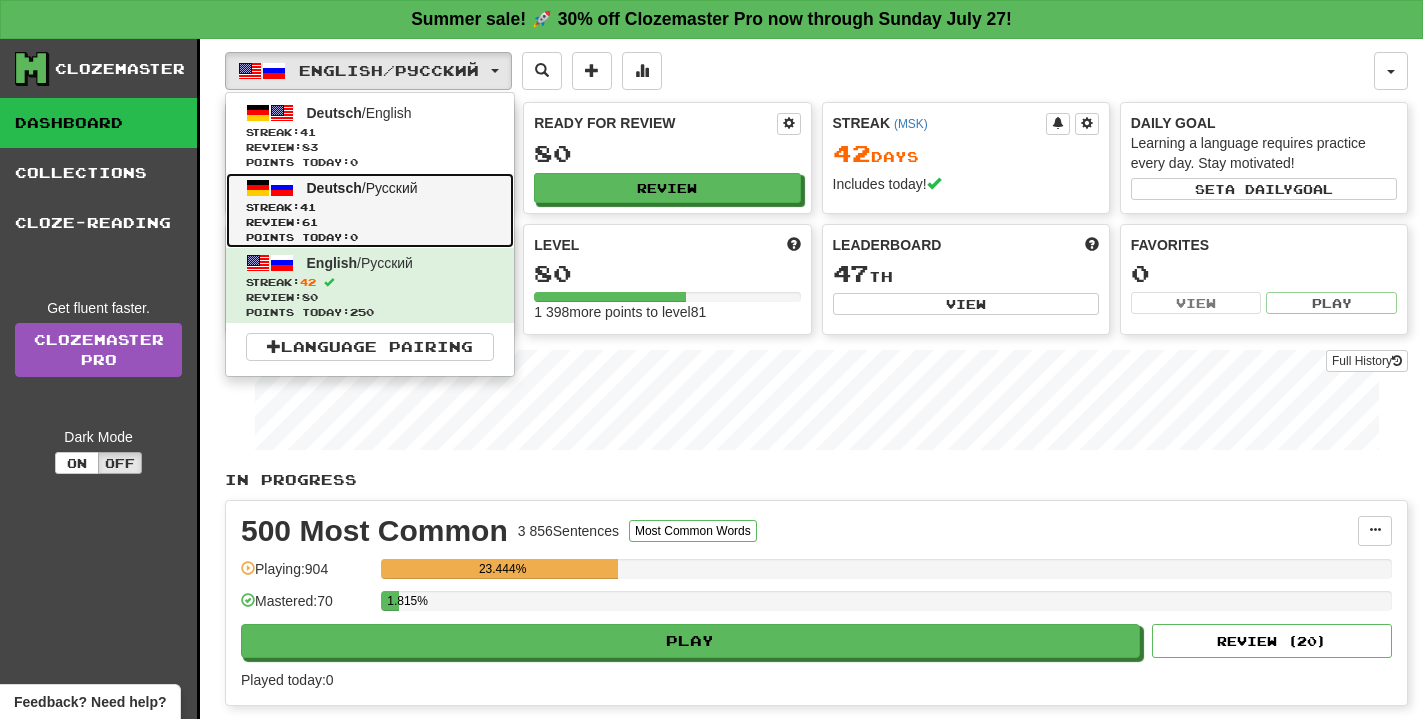 click on "Deutsch  /  Русский" at bounding box center (362, 188) 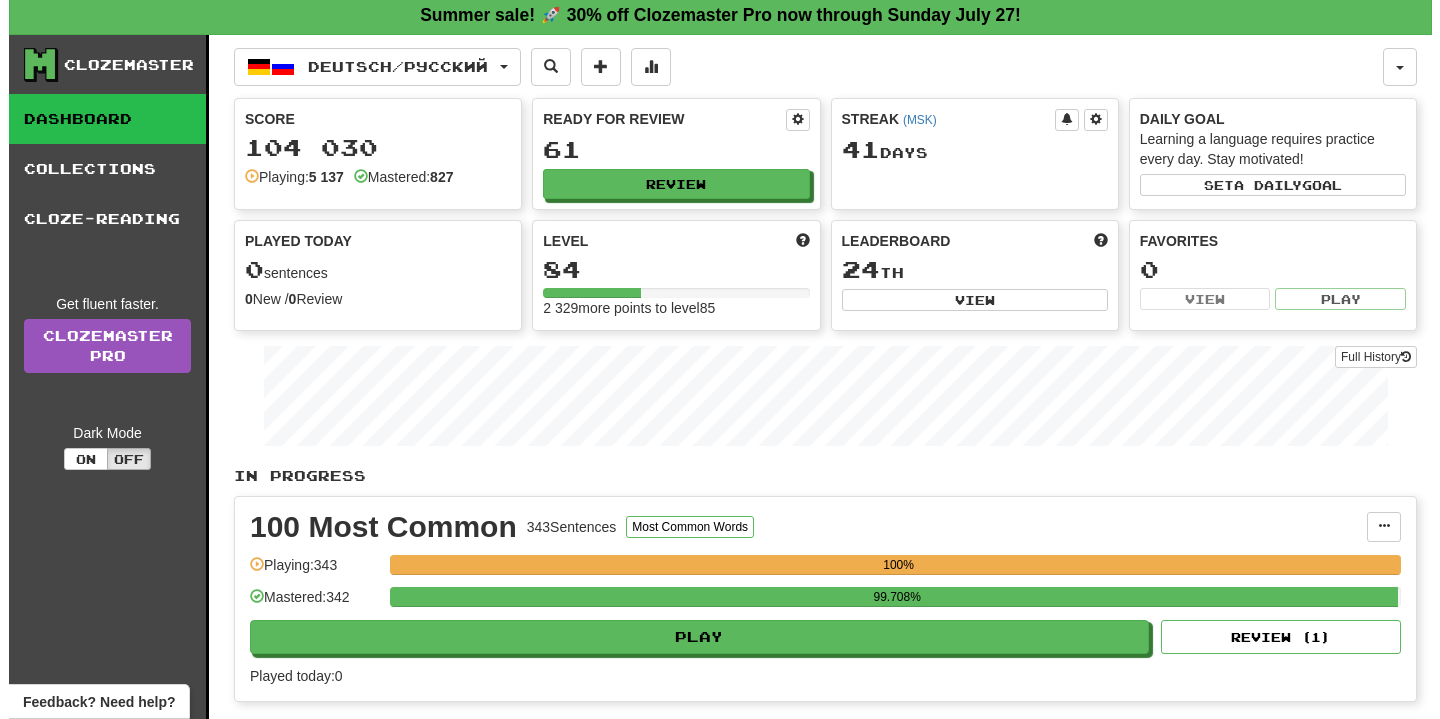 scroll, scrollTop: 510, scrollLeft: 0, axis: vertical 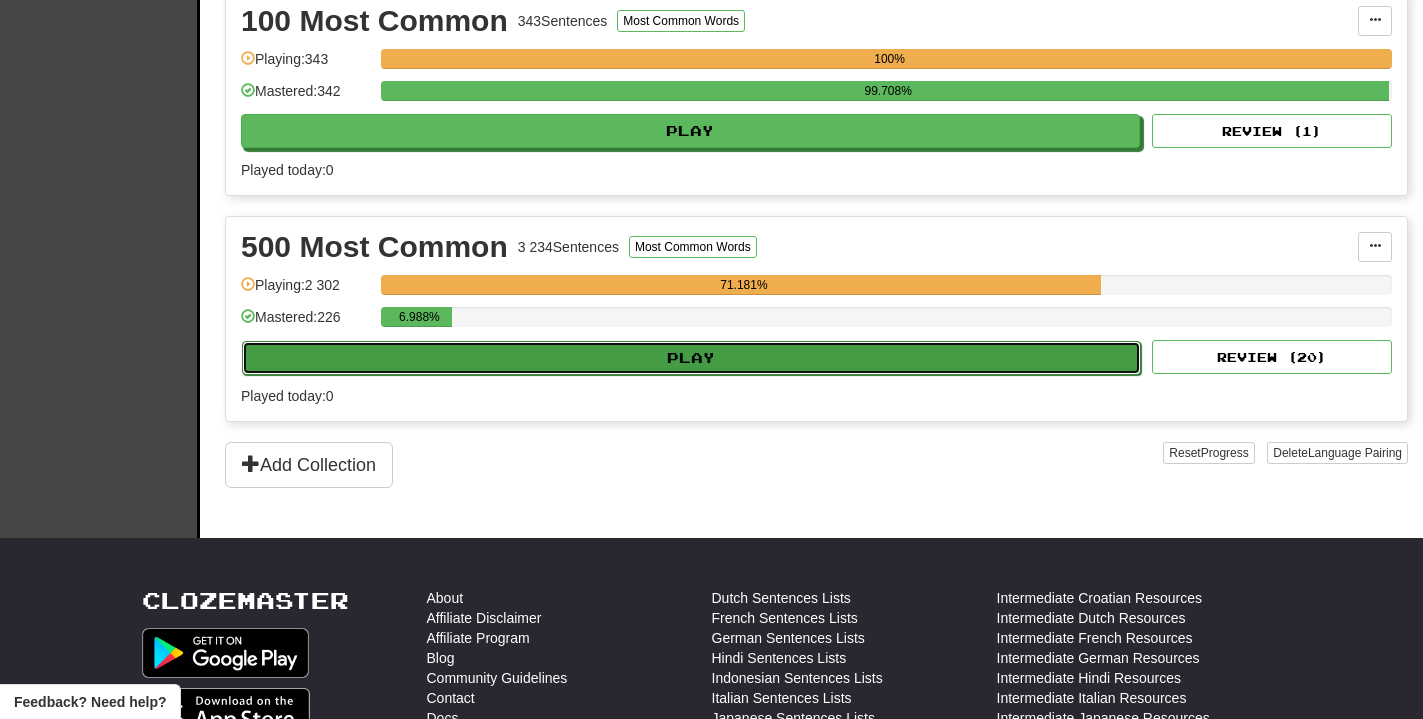 click on "Play" at bounding box center [691, 358] 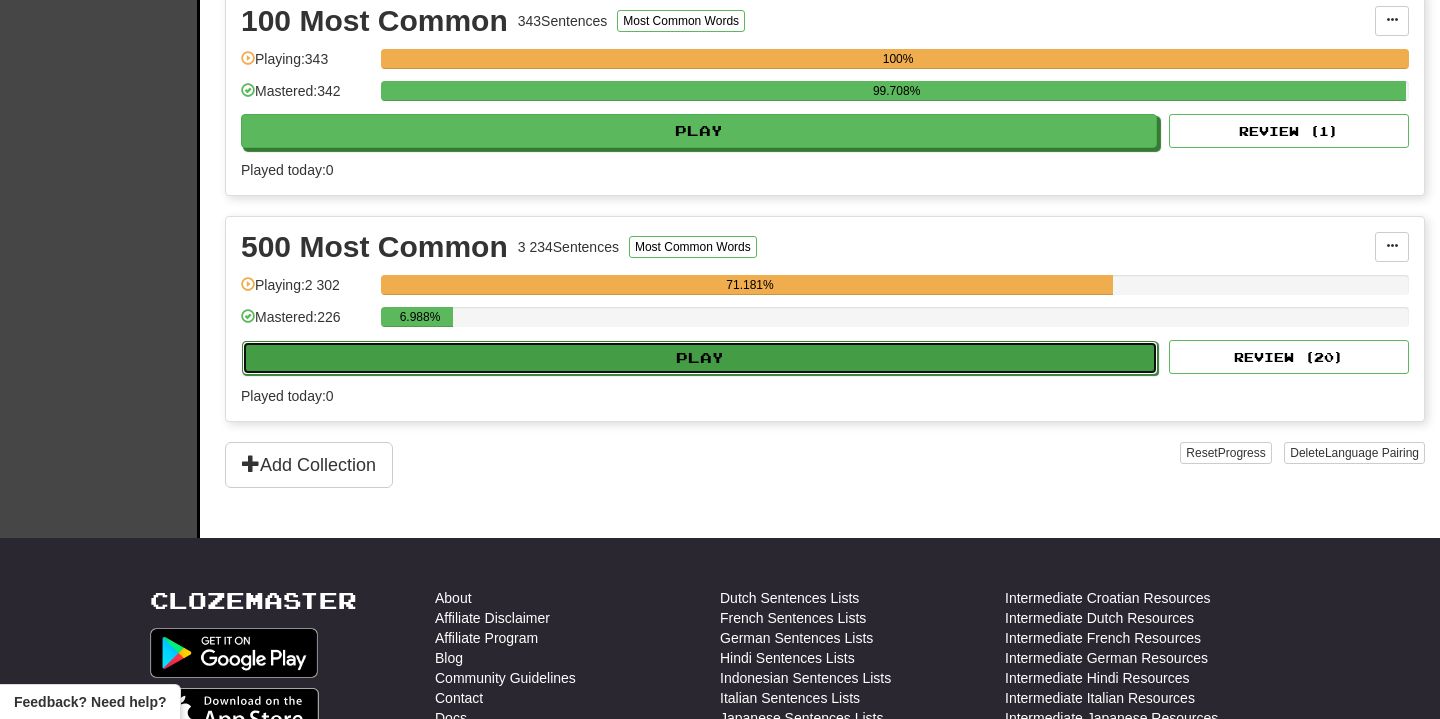 select on "**" 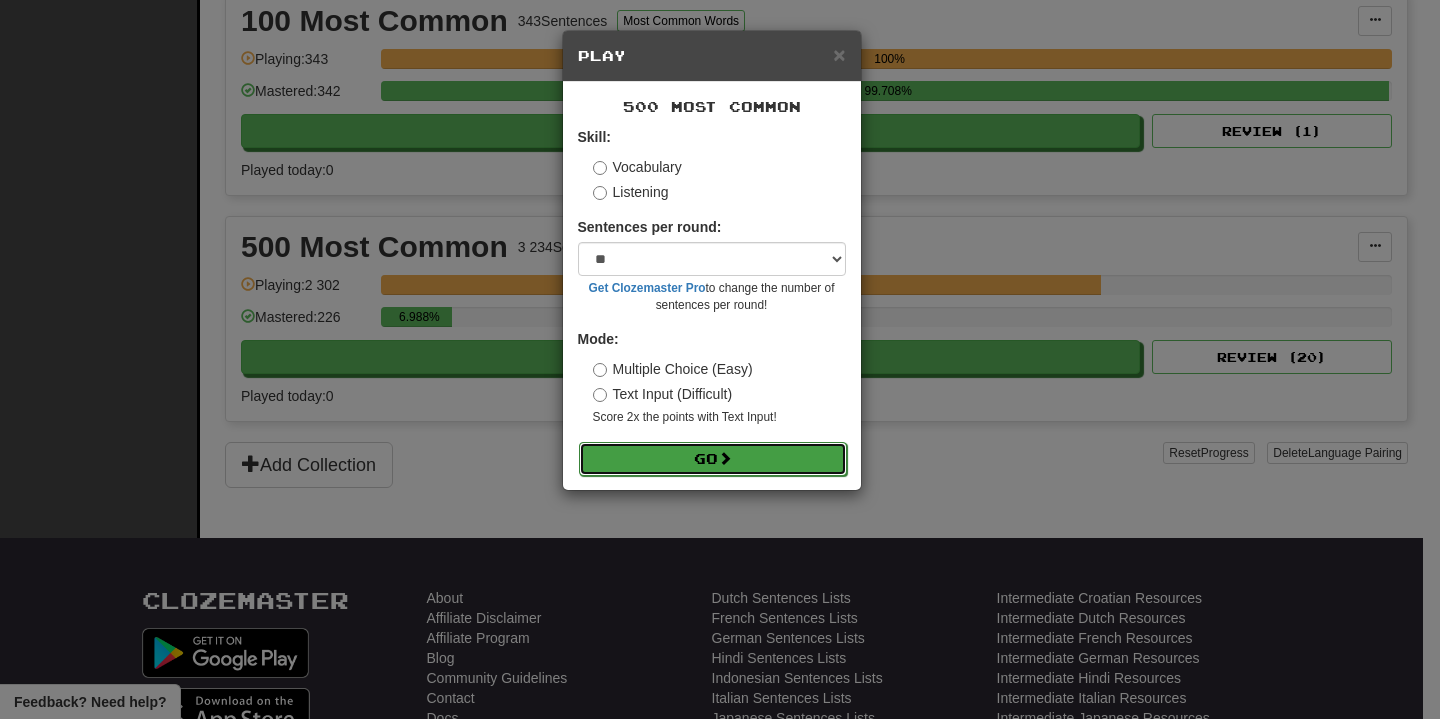 click on "Go" at bounding box center [713, 459] 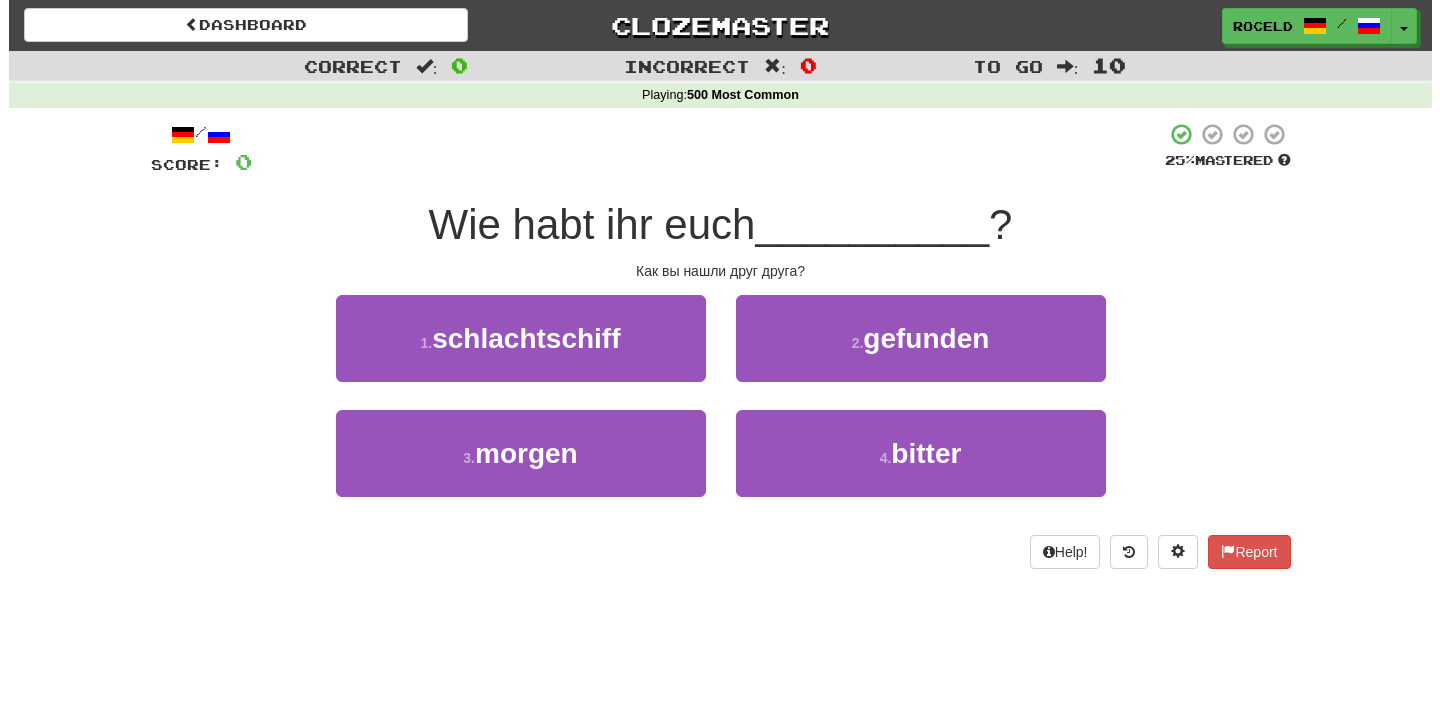 scroll, scrollTop: 0, scrollLeft: 0, axis: both 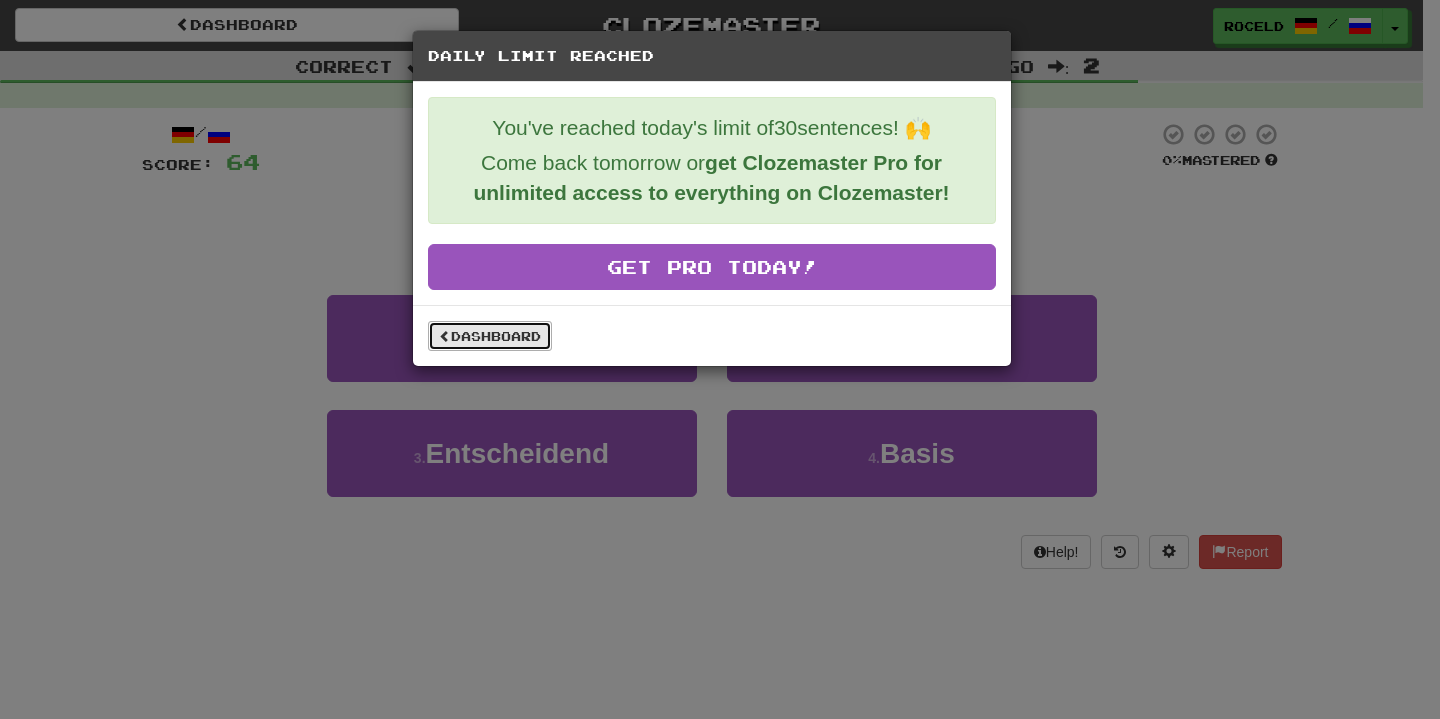 click on "Dashboard" at bounding box center [490, 336] 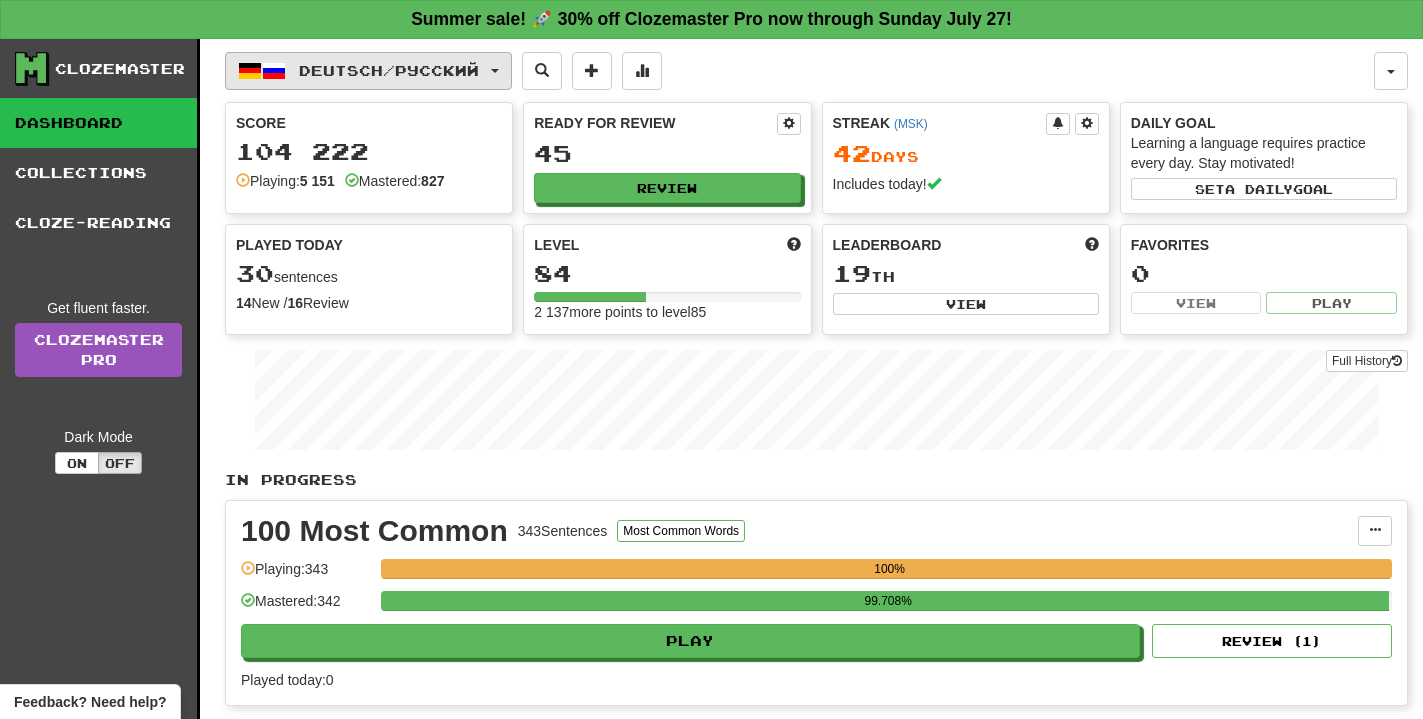 scroll, scrollTop: 0, scrollLeft: 0, axis: both 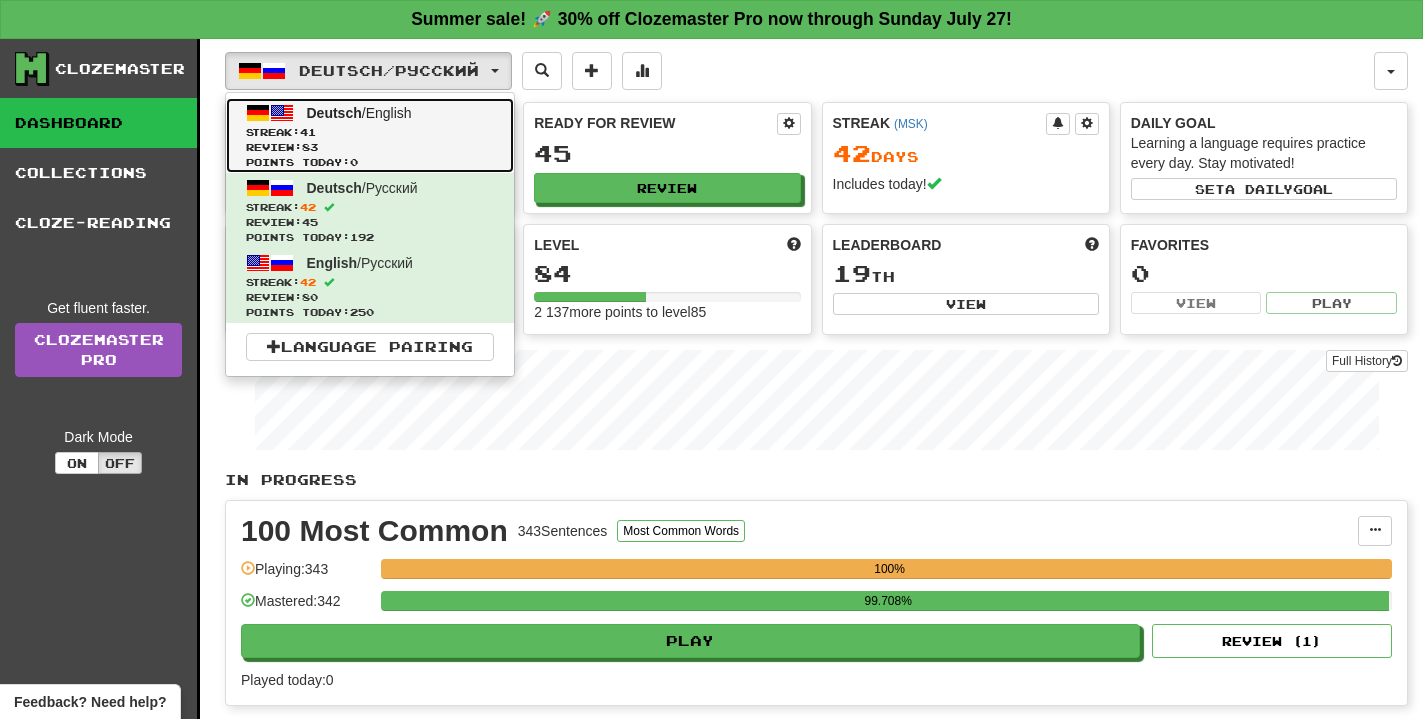 click on "Streak:  41" at bounding box center (370, 132) 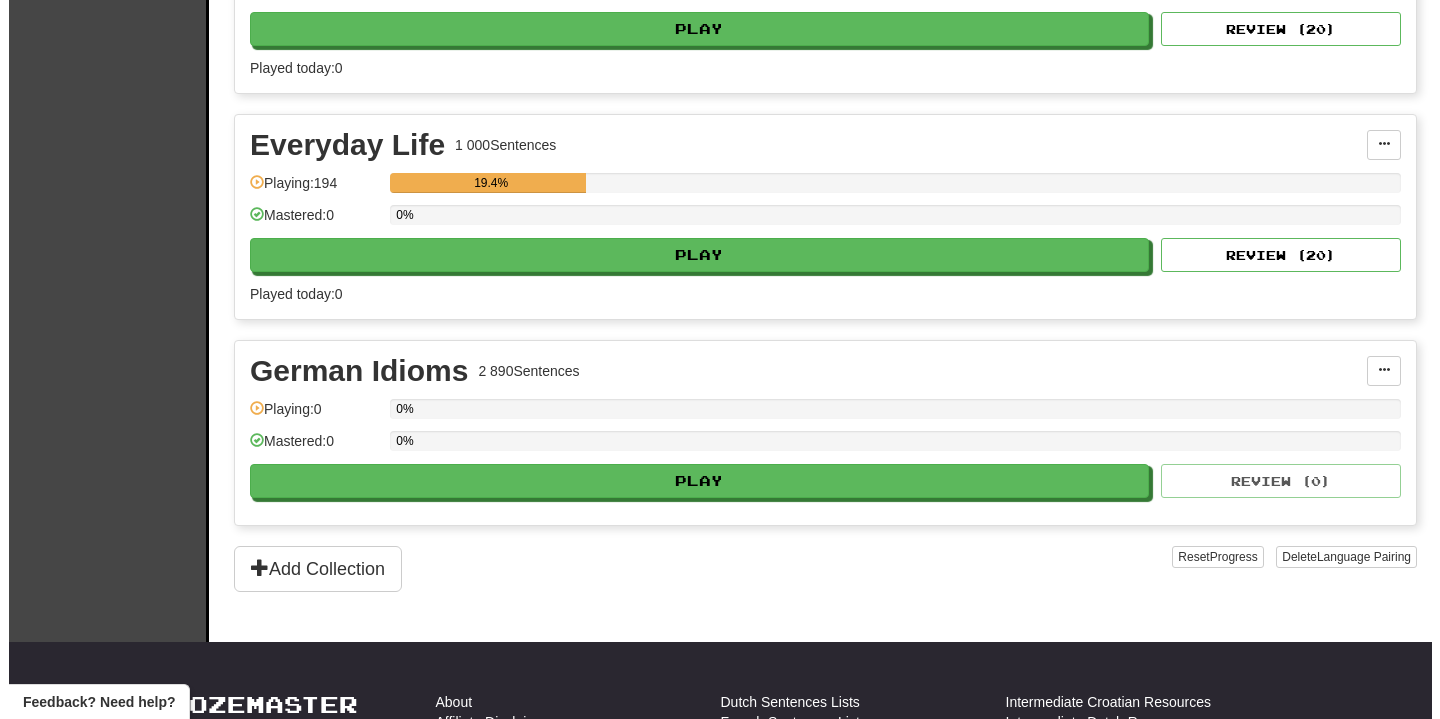 scroll, scrollTop: 408, scrollLeft: 0, axis: vertical 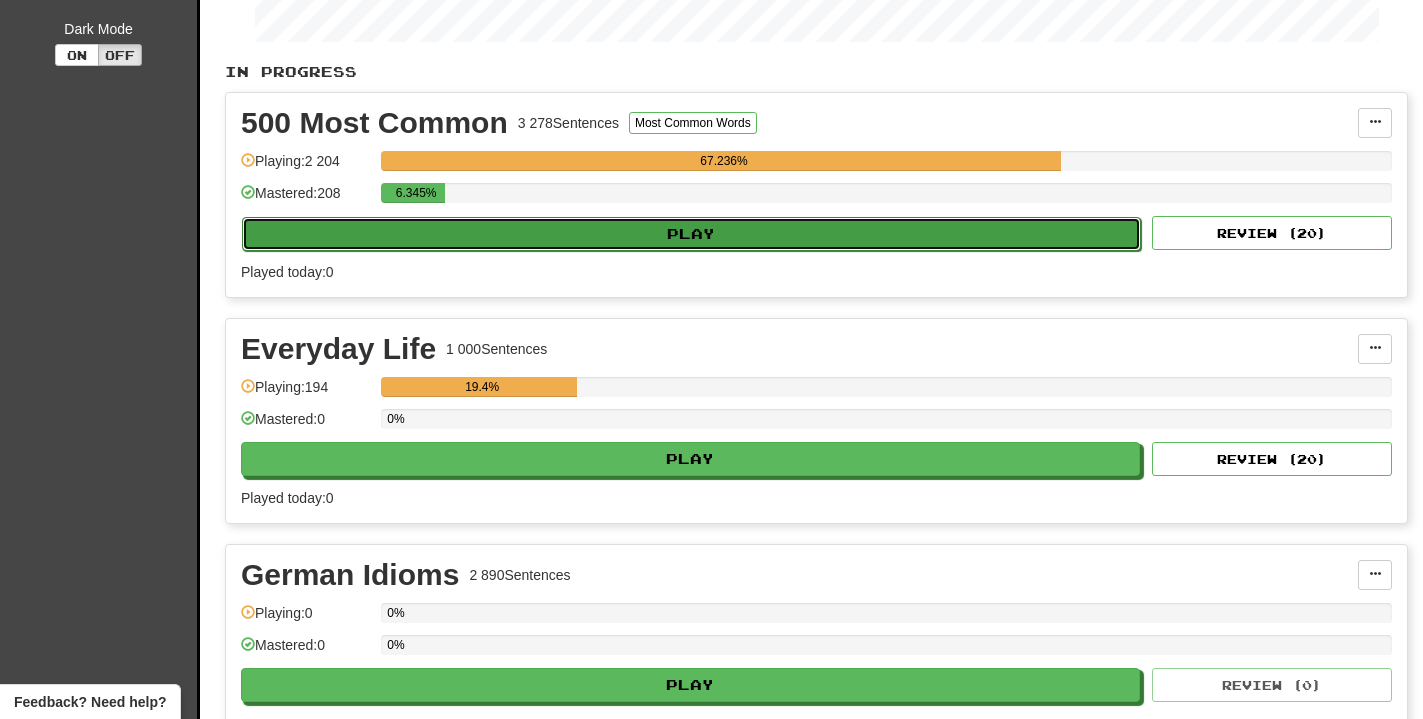 click on "Play" at bounding box center (691, 234) 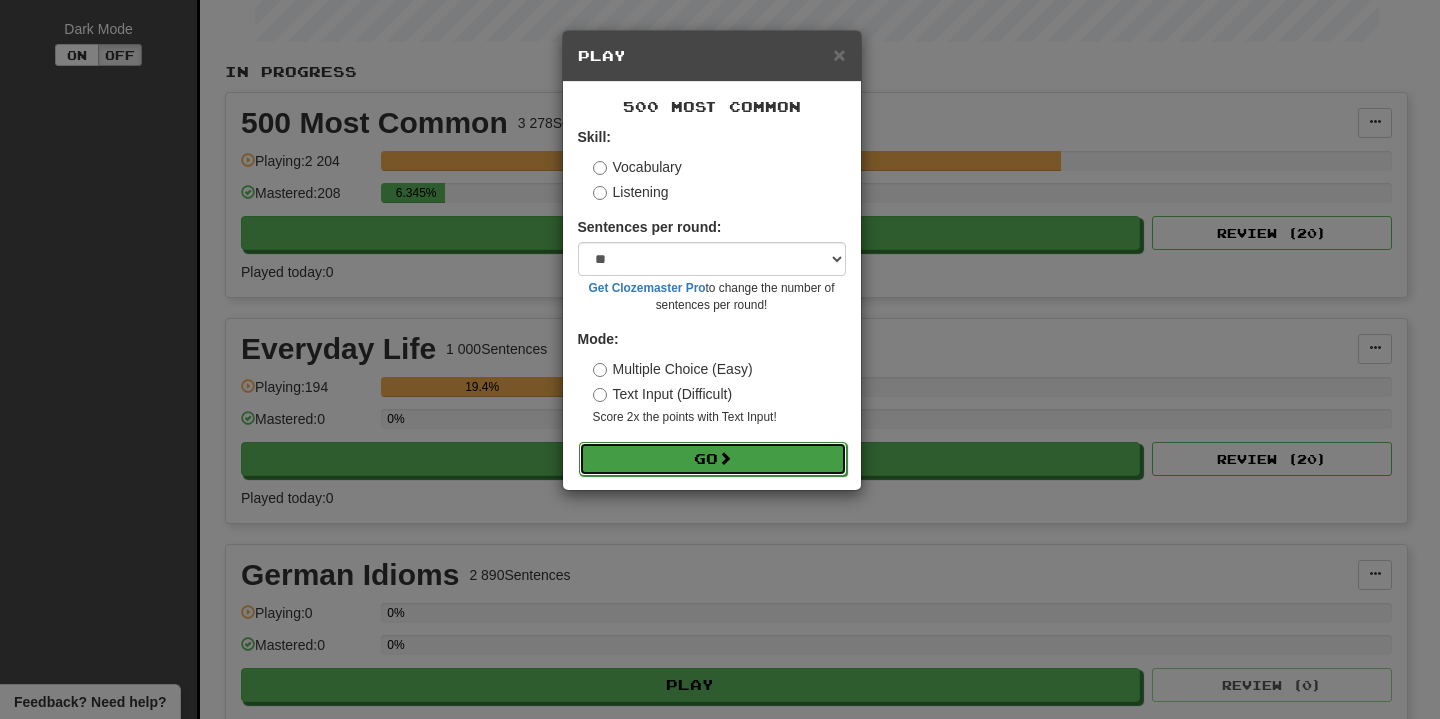 click on "Go" at bounding box center (713, 459) 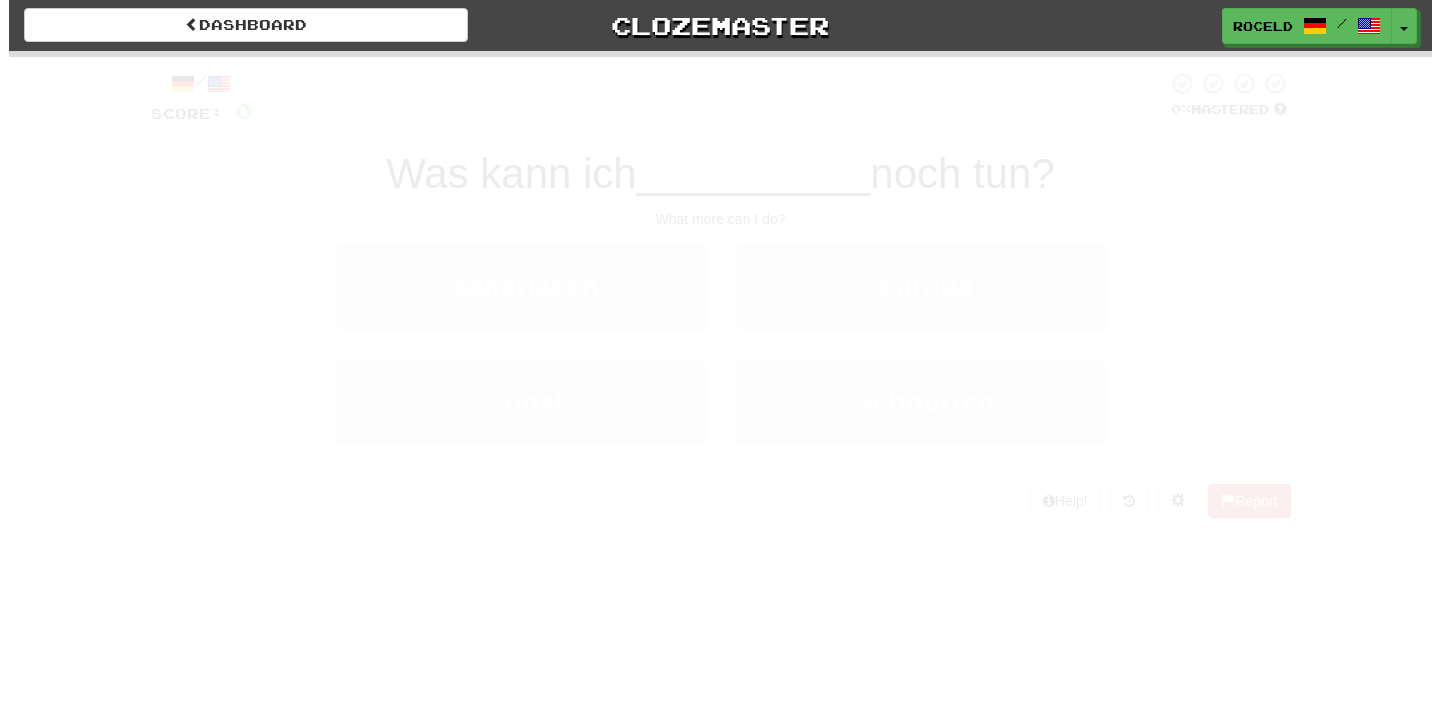scroll, scrollTop: 0, scrollLeft: 0, axis: both 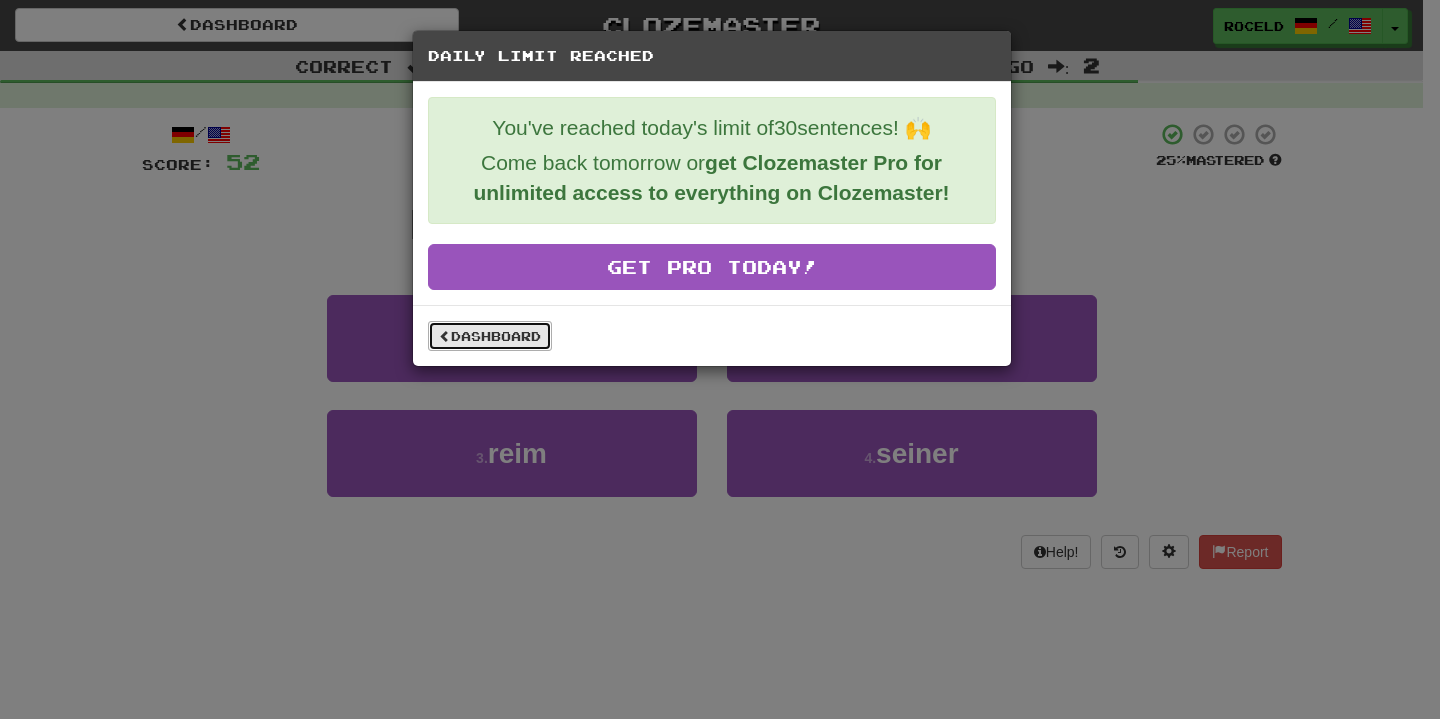 click on "Dashboard" at bounding box center (490, 336) 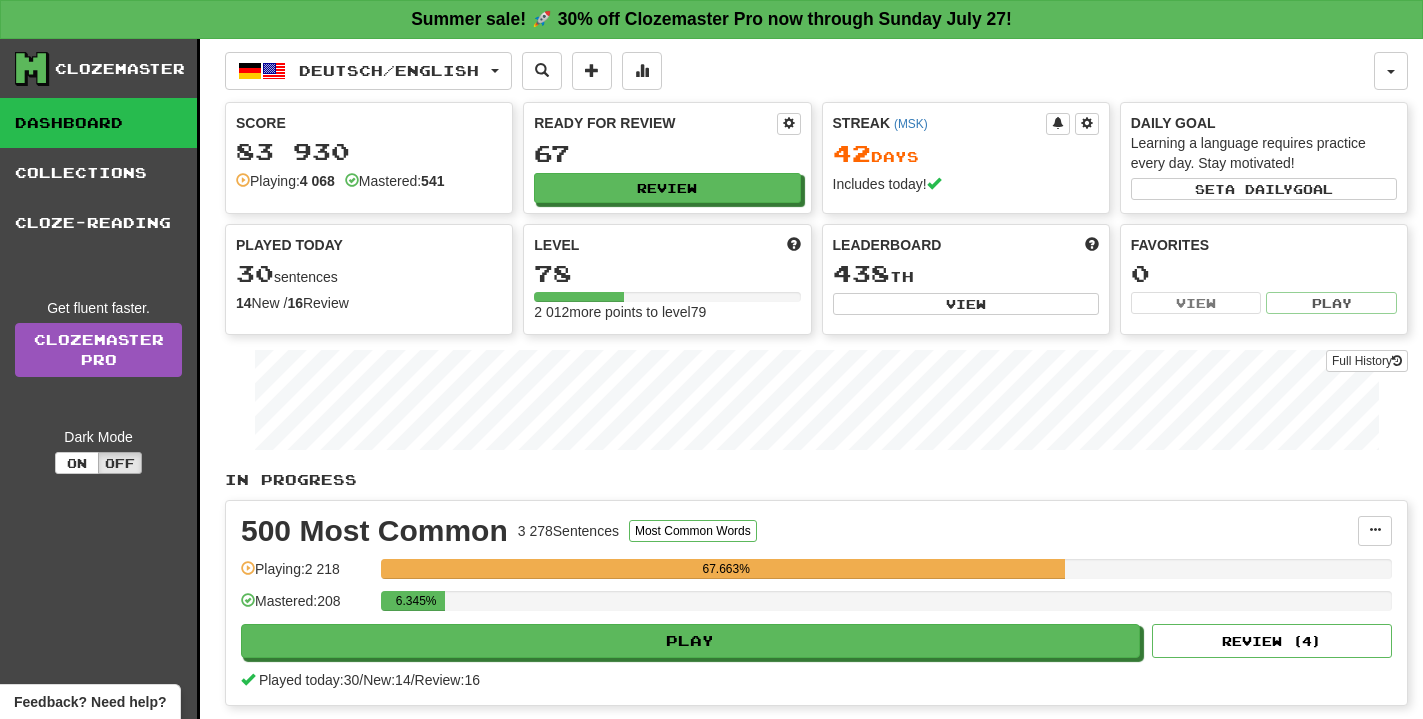 scroll, scrollTop: 0, scrollLeft: 0, axis: both 